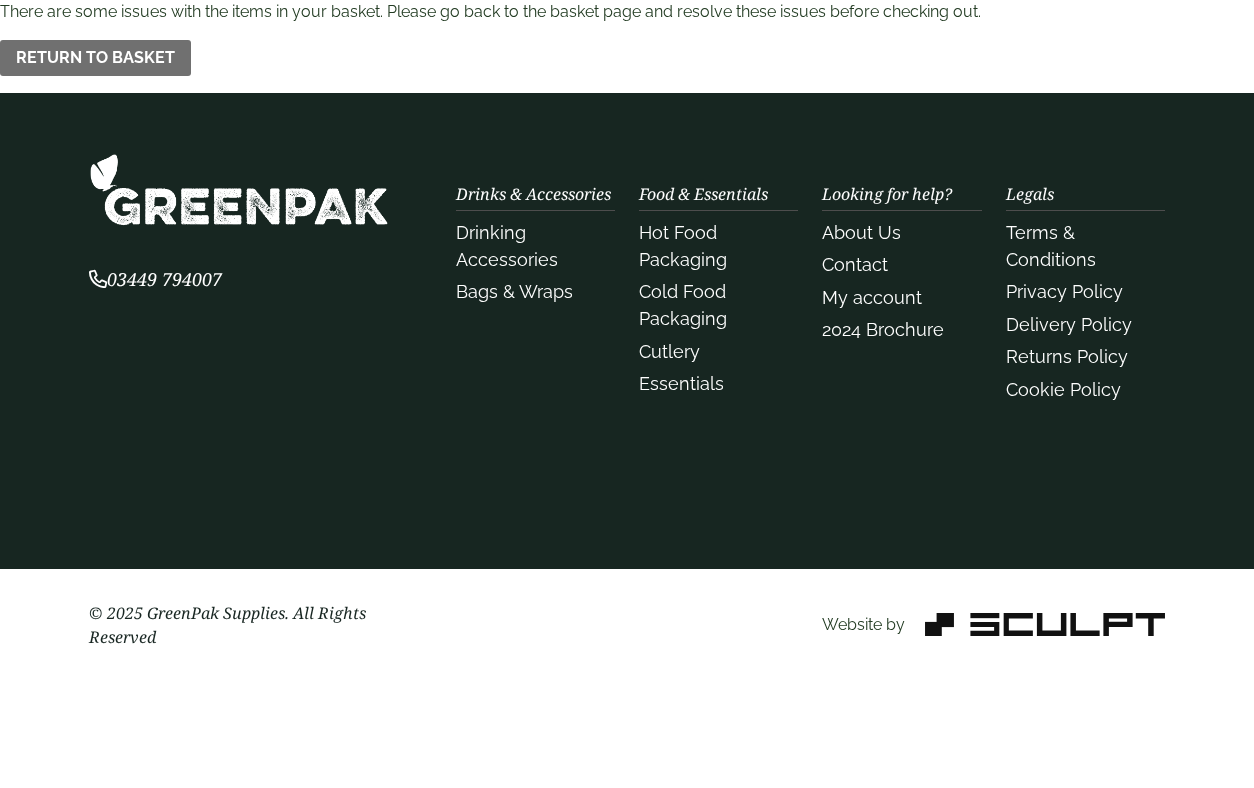 scroll, scrollTop: 0, scrollLeft: 0, axis: both 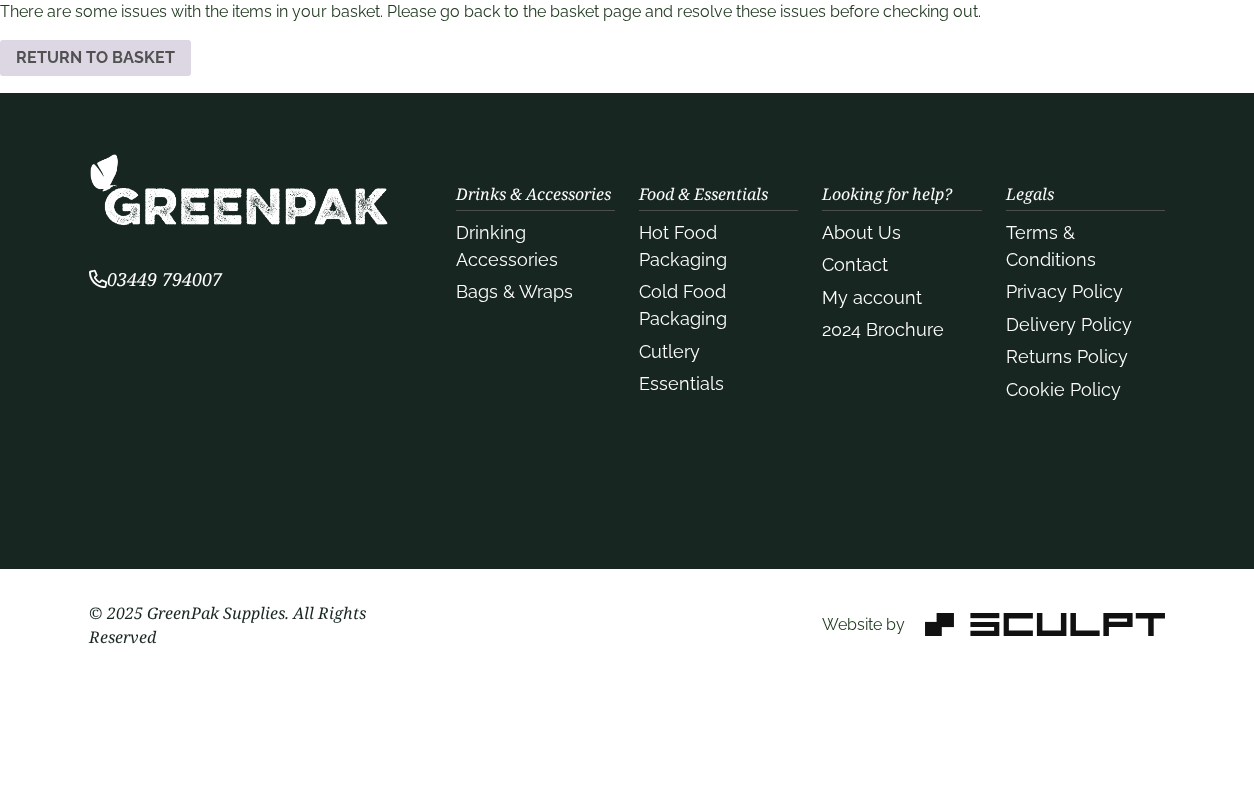 click on "Return to basket" at bounding box center [95, 58] 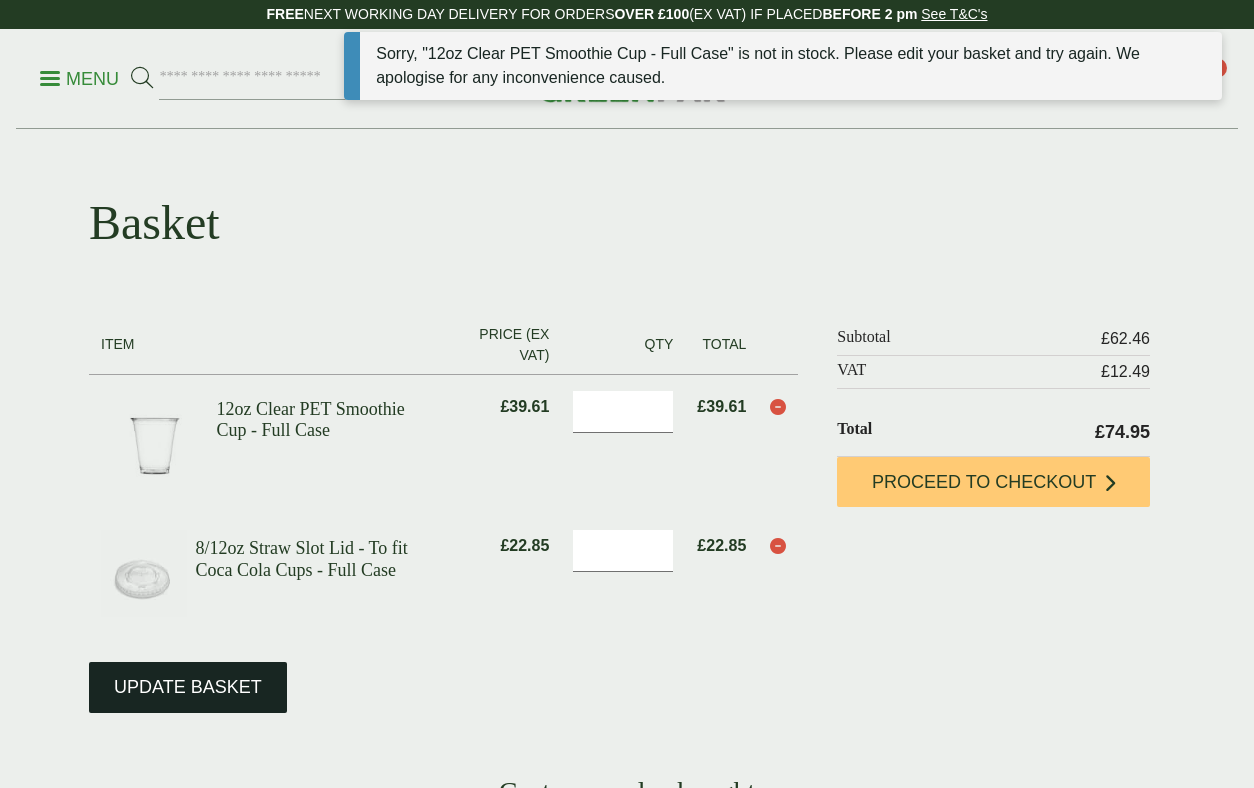 scroll, scrollTop: 0, scrollLeft: 0, axis: both 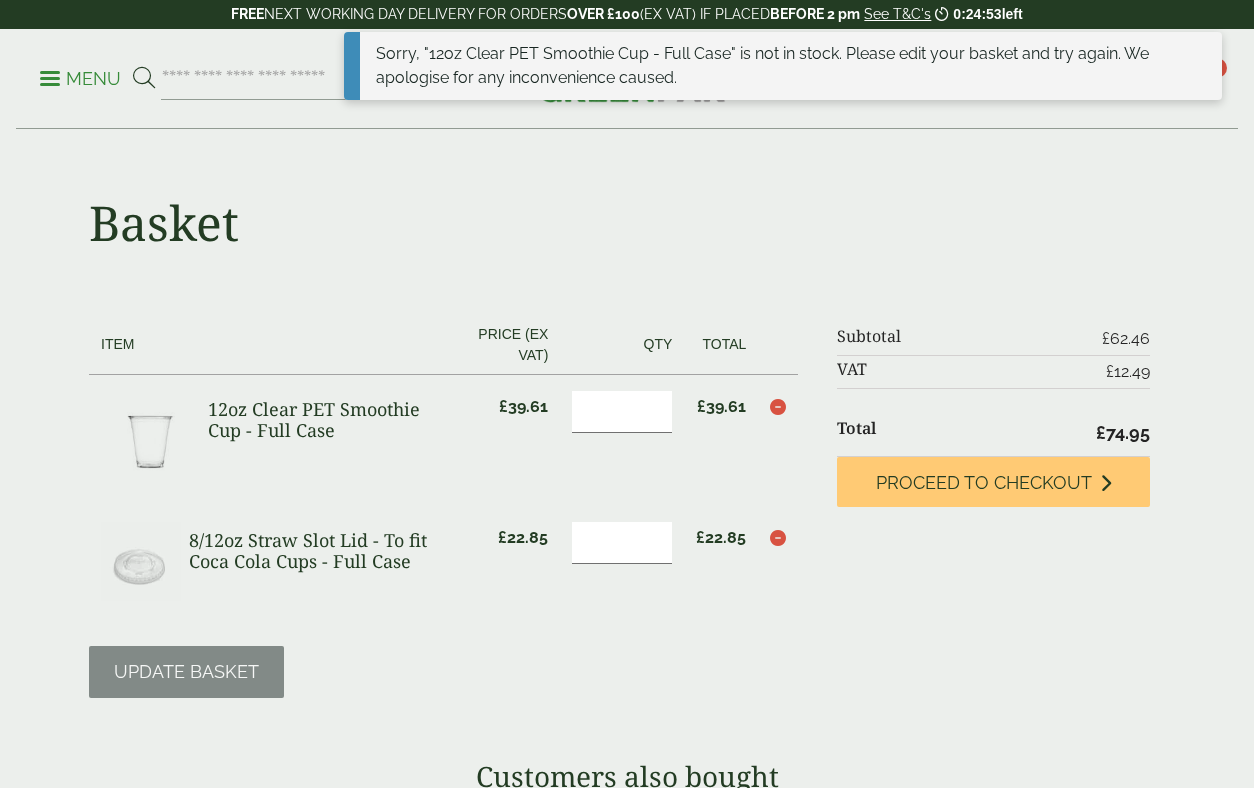 click at bounding box center (778, 407) 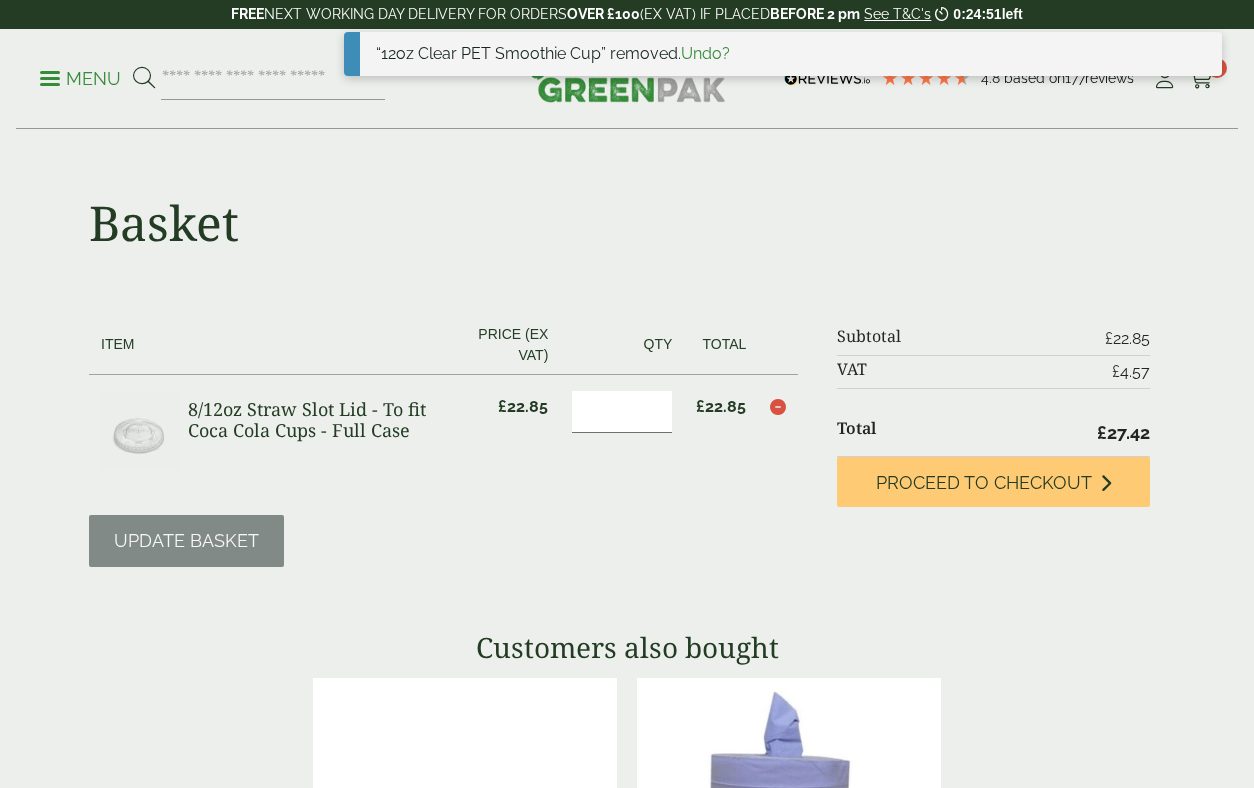 scroll, scrollTop: 0, scrollLeft: 0, axis: both 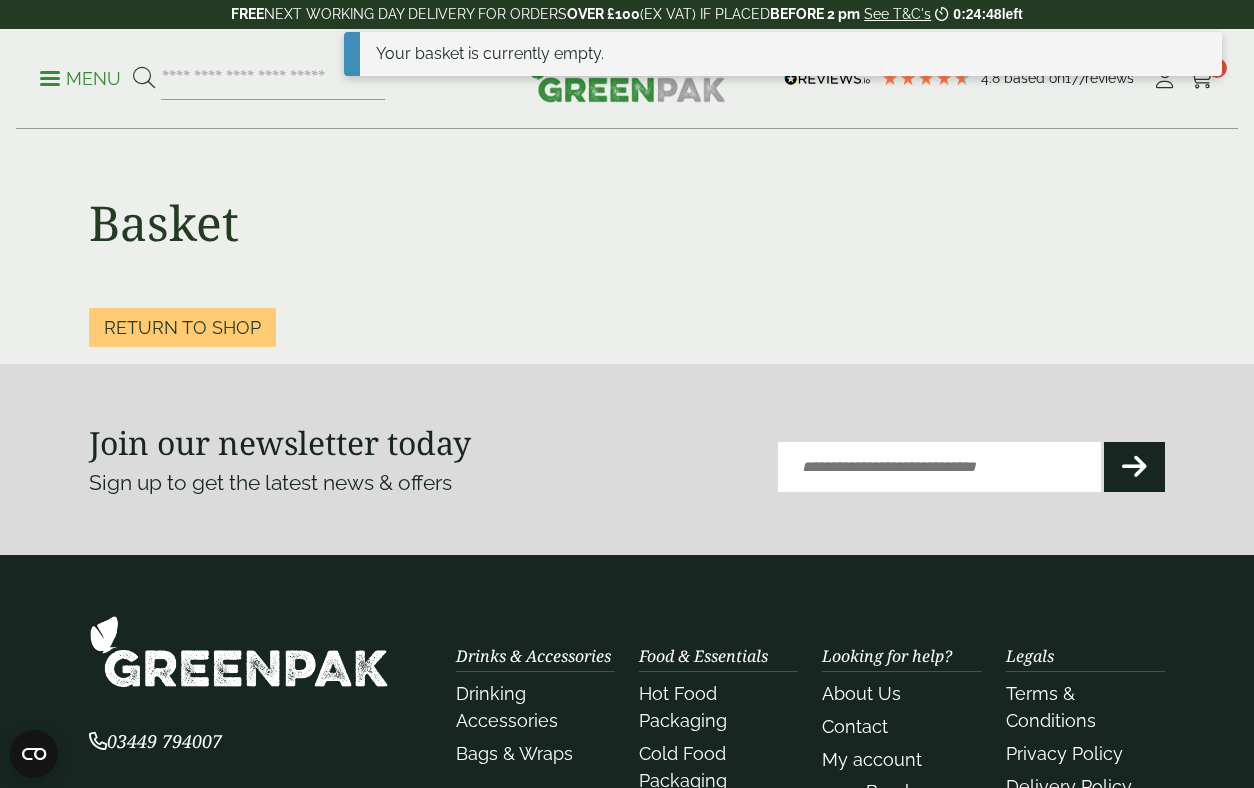 click on "Menu" at bounding box center [80, 79] 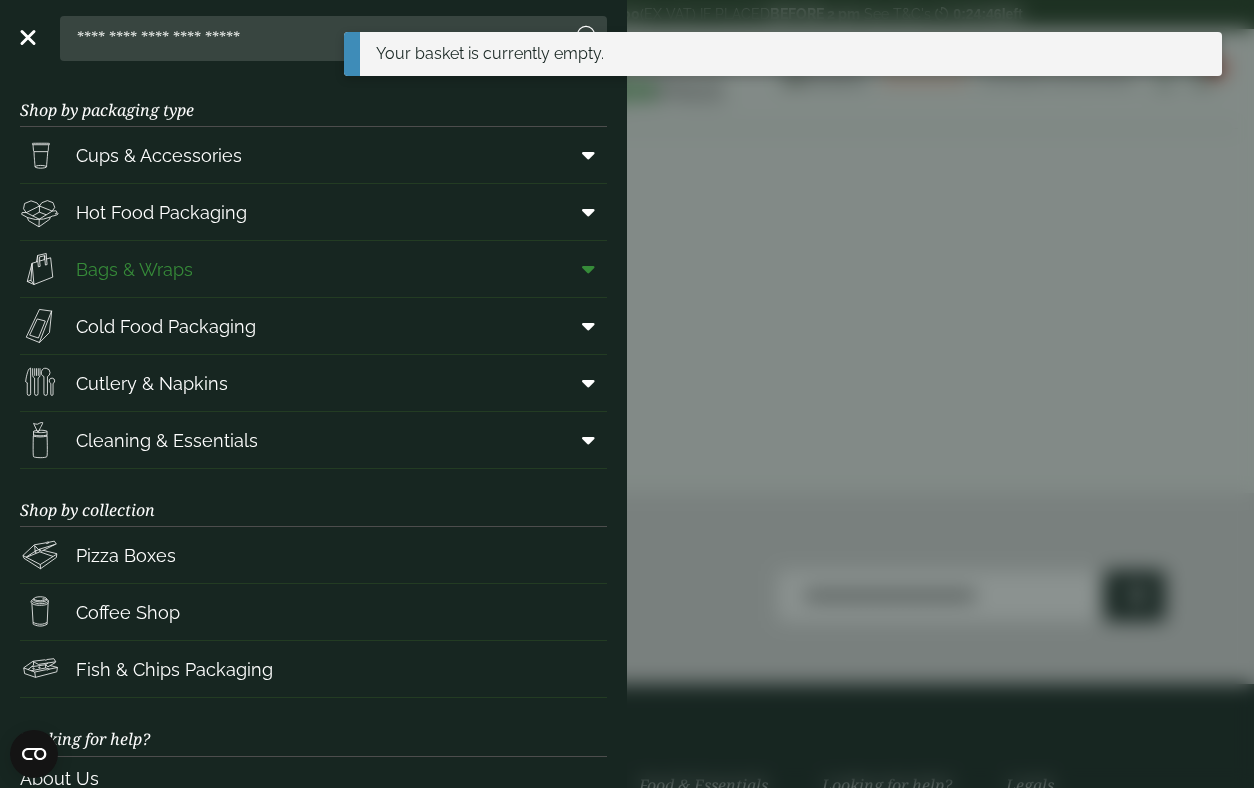 click on "Bags & Wraps" at bounding box center (313, 269) 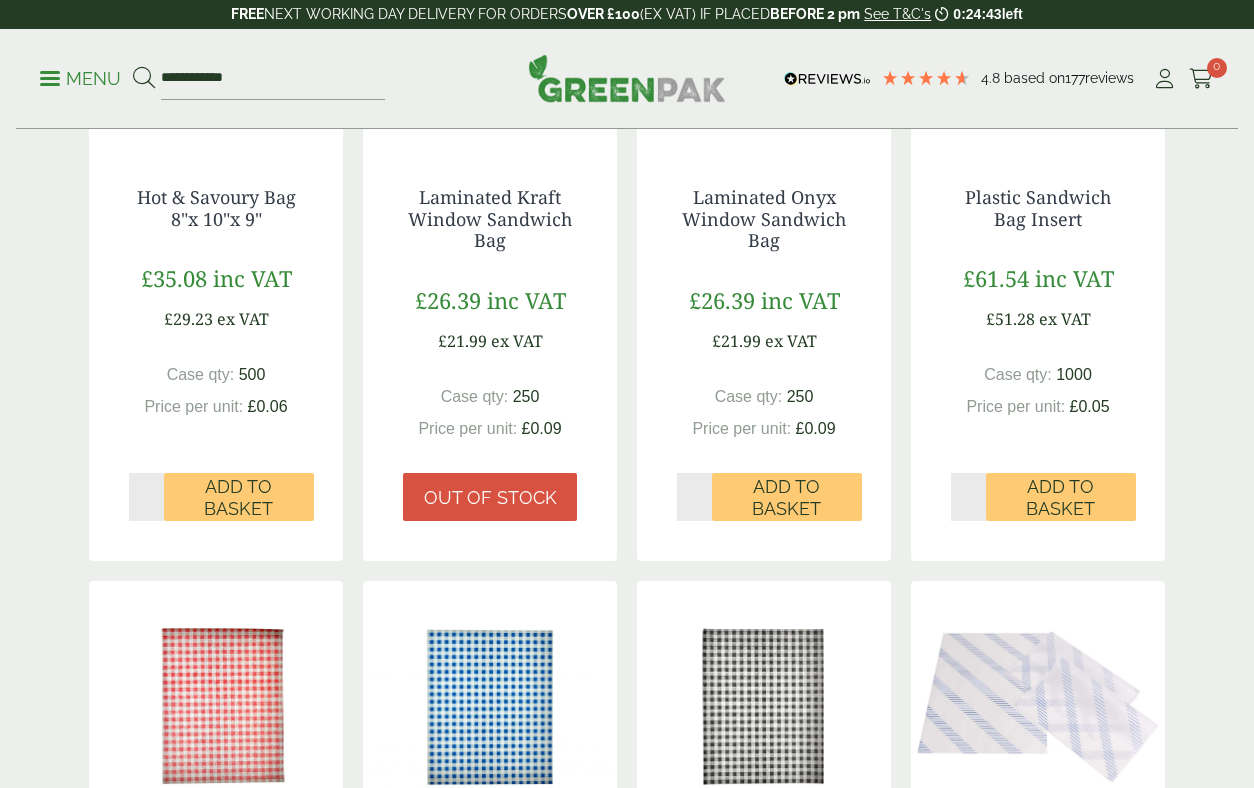 scroll, scrollTop: 982, scrollLeft: 0, axis: vertical 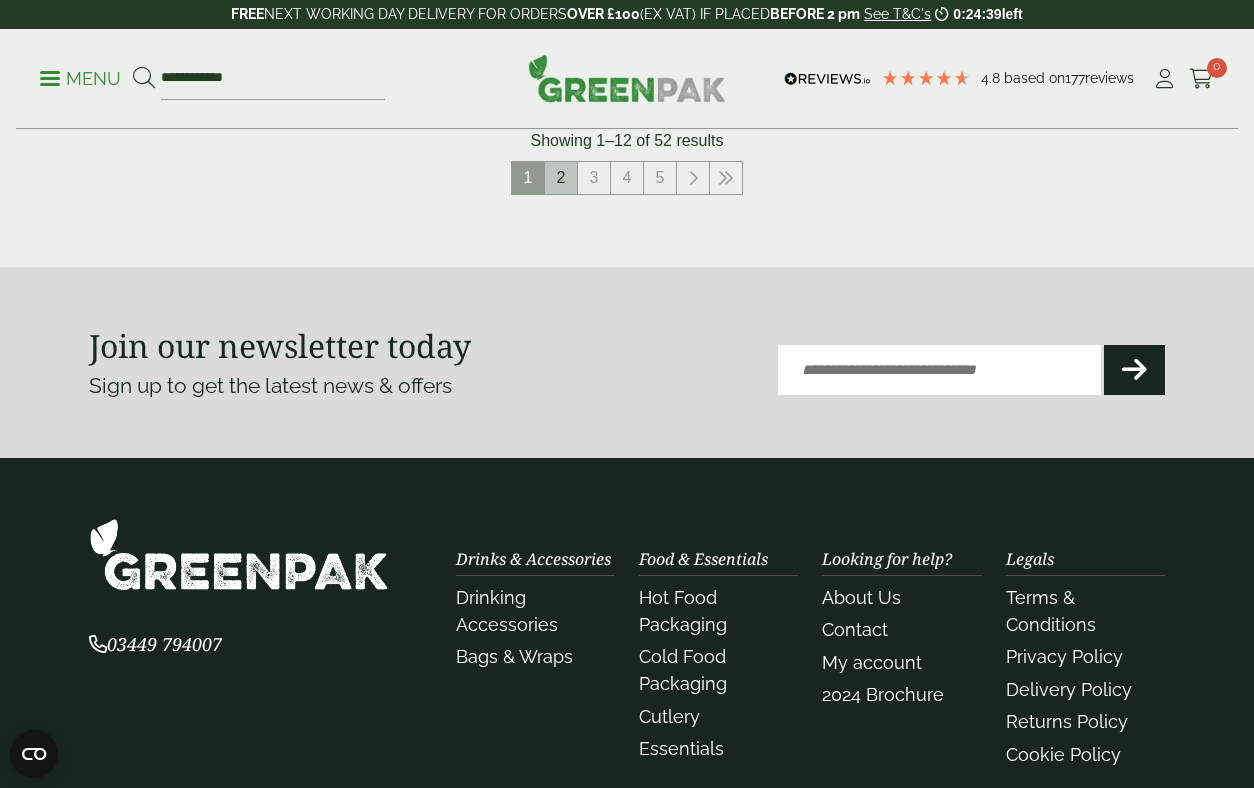 click on "2" at bounding box center [561, 178] 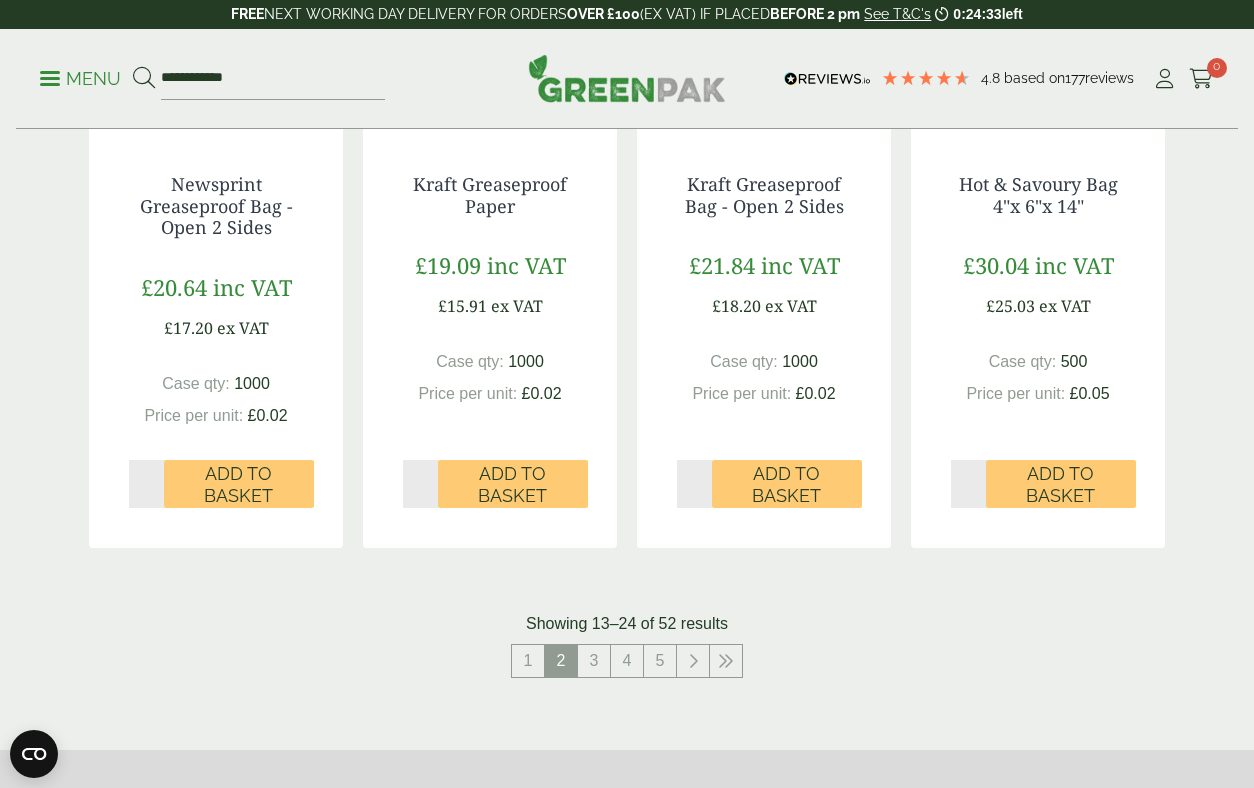 scroll, scrollTop: 1989, scrollLeft: 0, axis: vertical 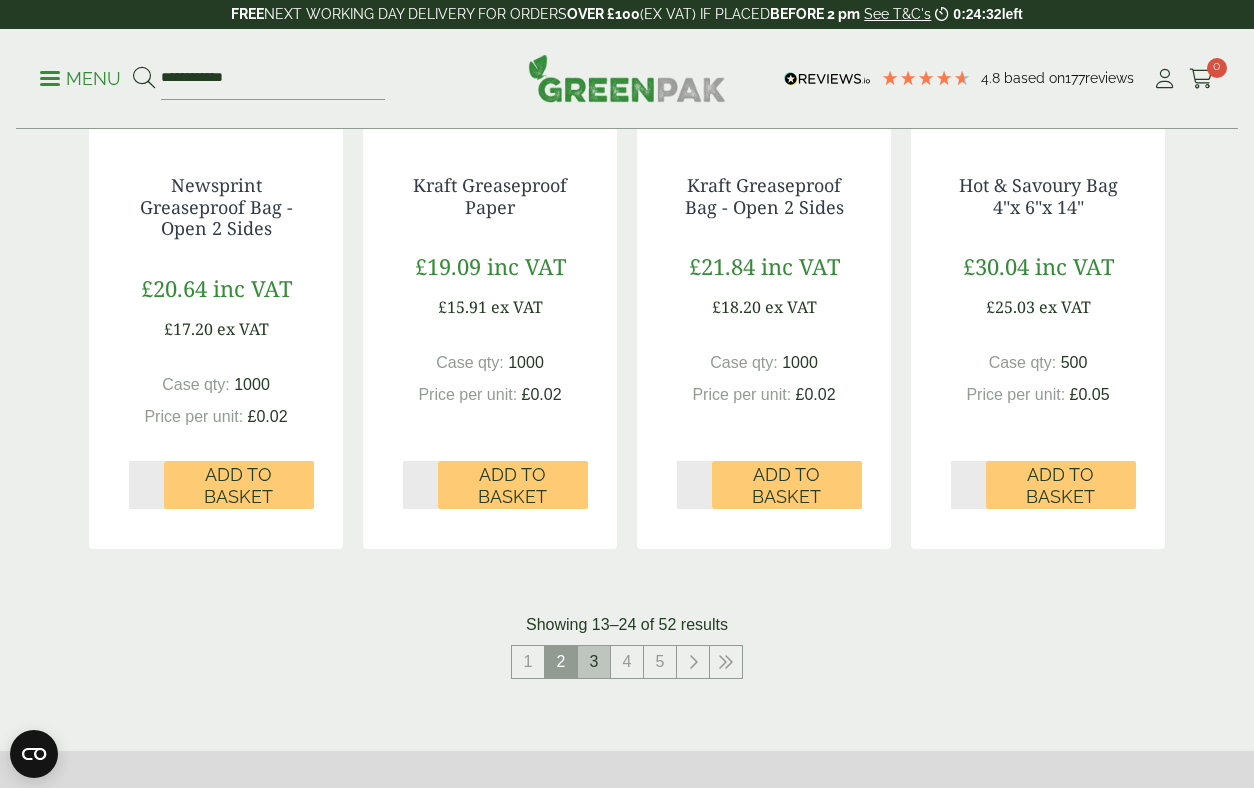click on "3" at bounding box center [594, 662] 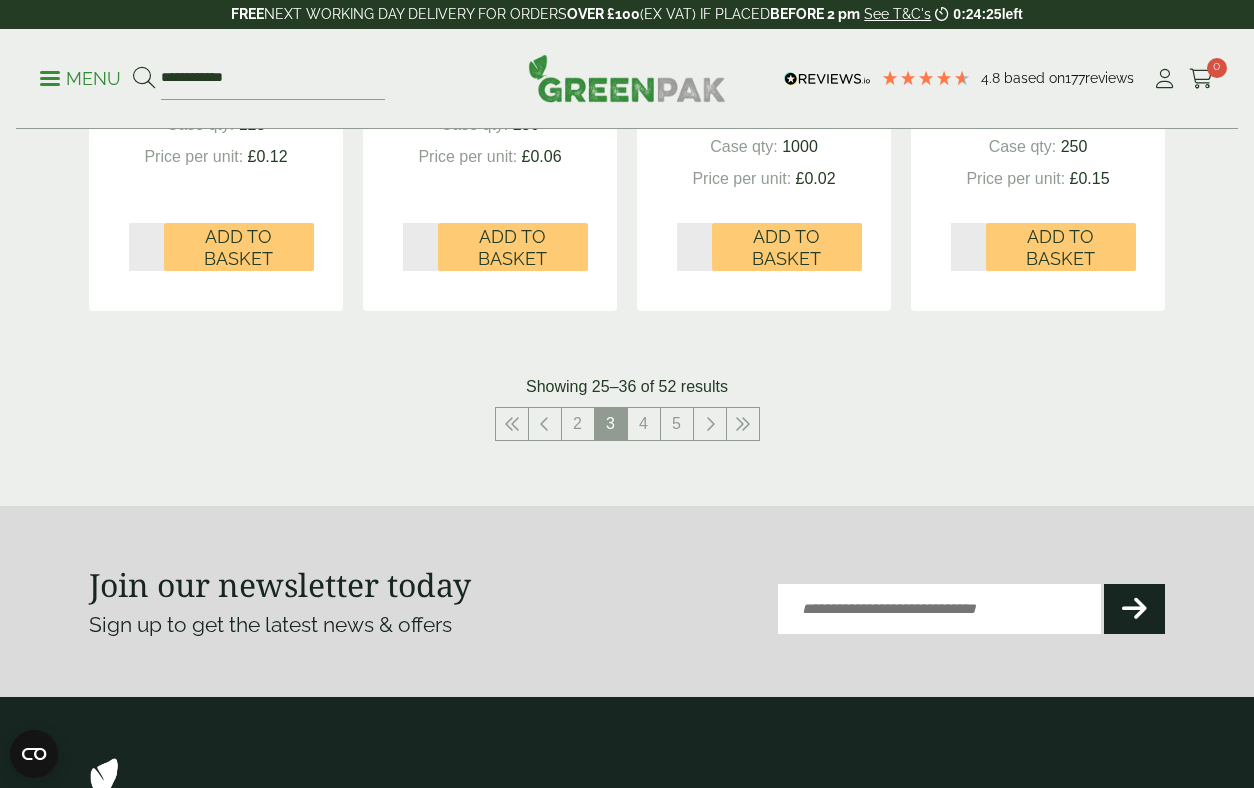 scroll, scrollTop: 2250, scrollLeft: 0, axis: vertical 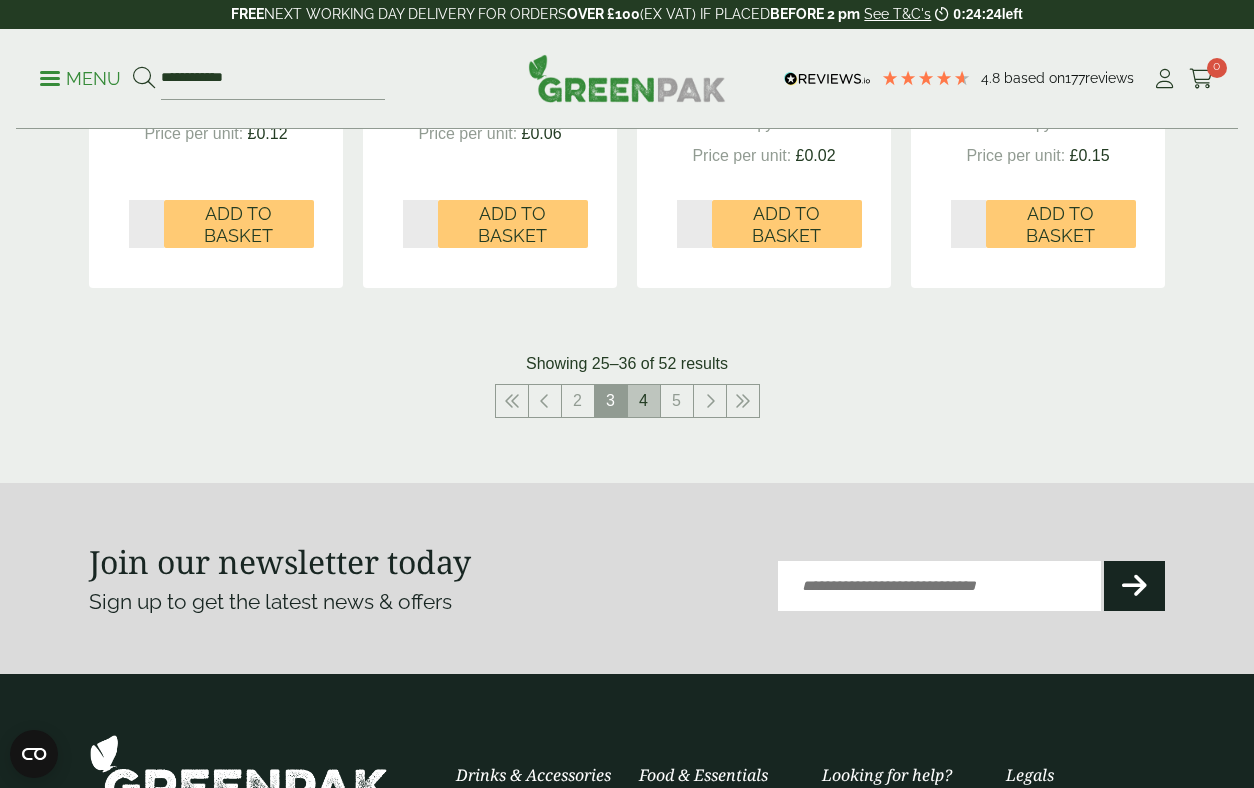 click on "4" at bounding box center [644, 401] 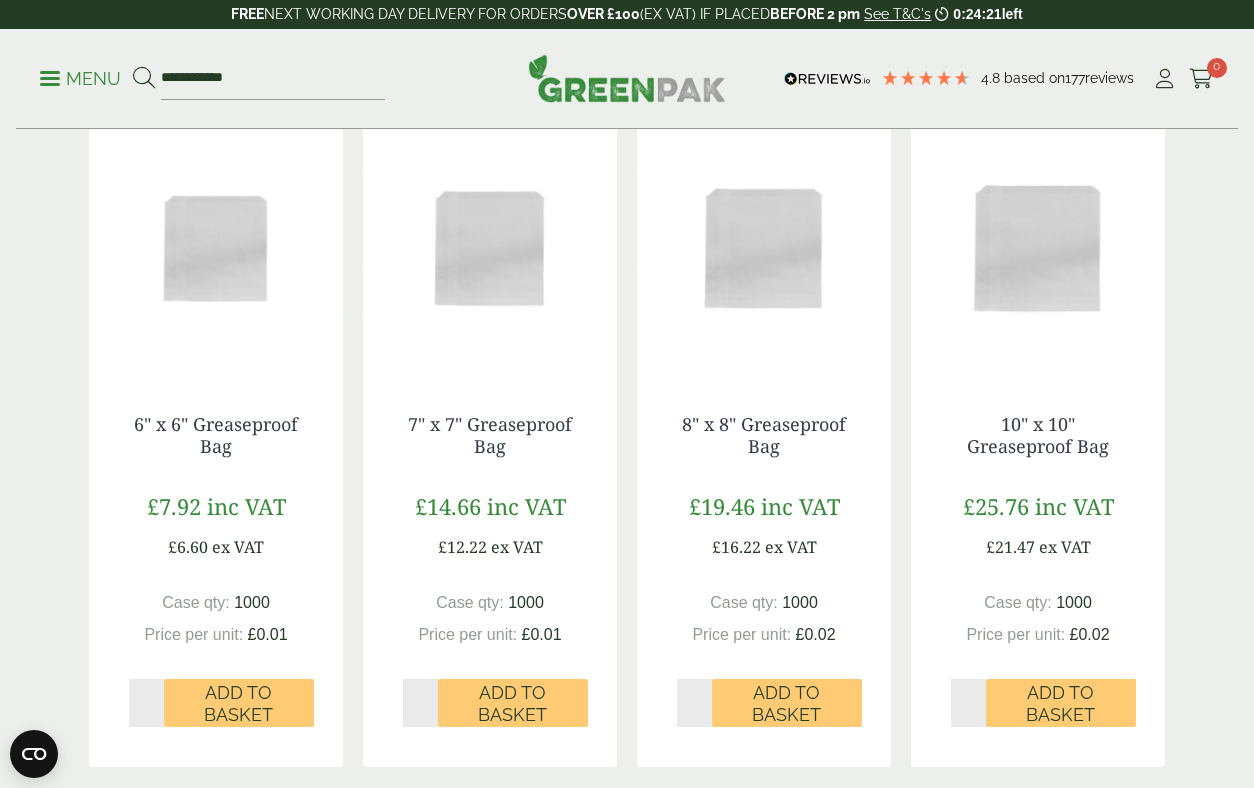scroll, scrollTop: 1735, scrollLeft: 0, axis: vertical 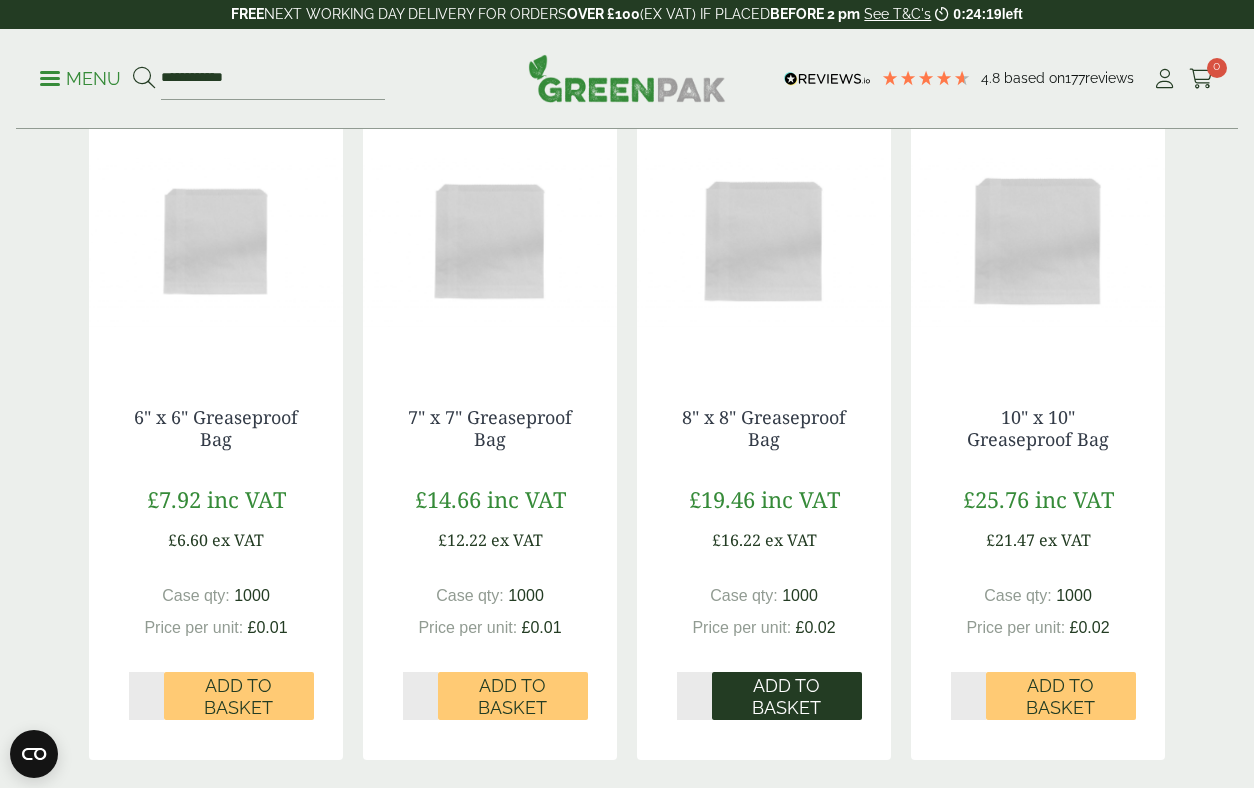 click on "Add to Basket" at bounding box center (787, 696) 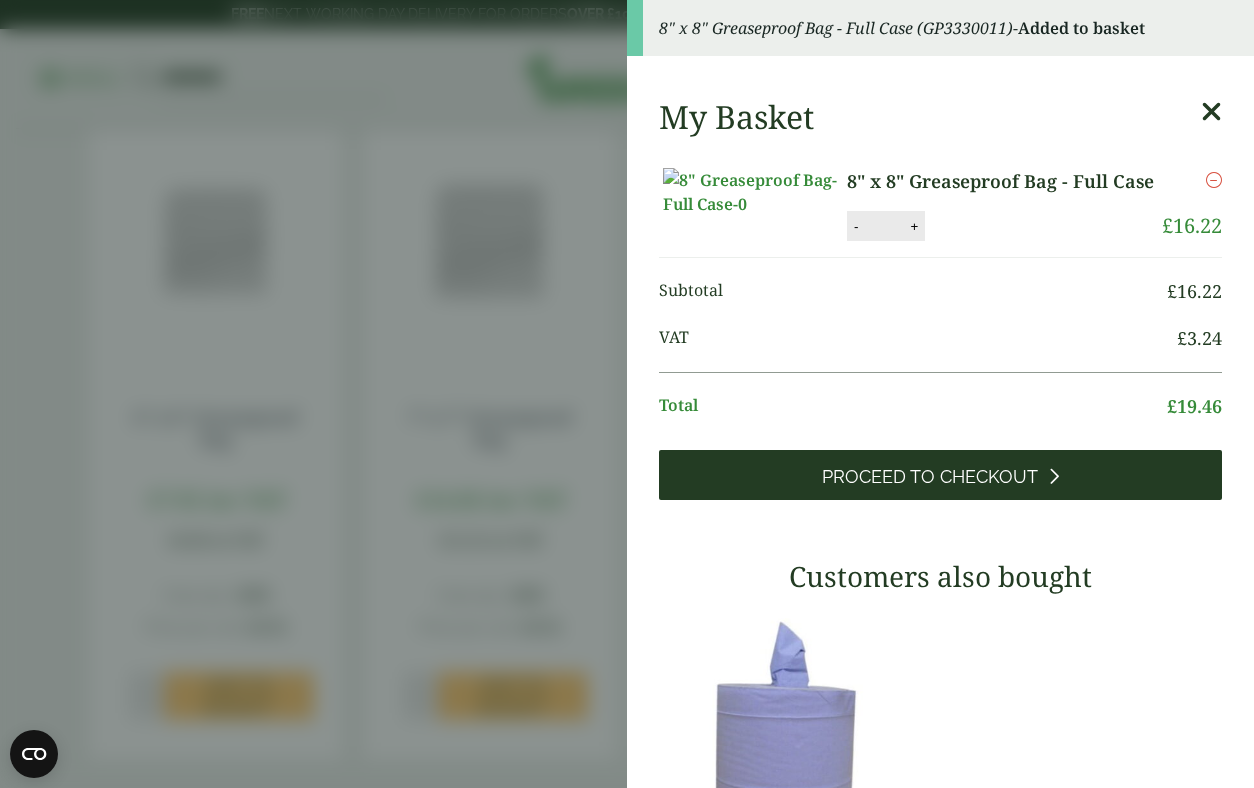 click on "Proceed to Checkout" at bounding box center [940, 475] 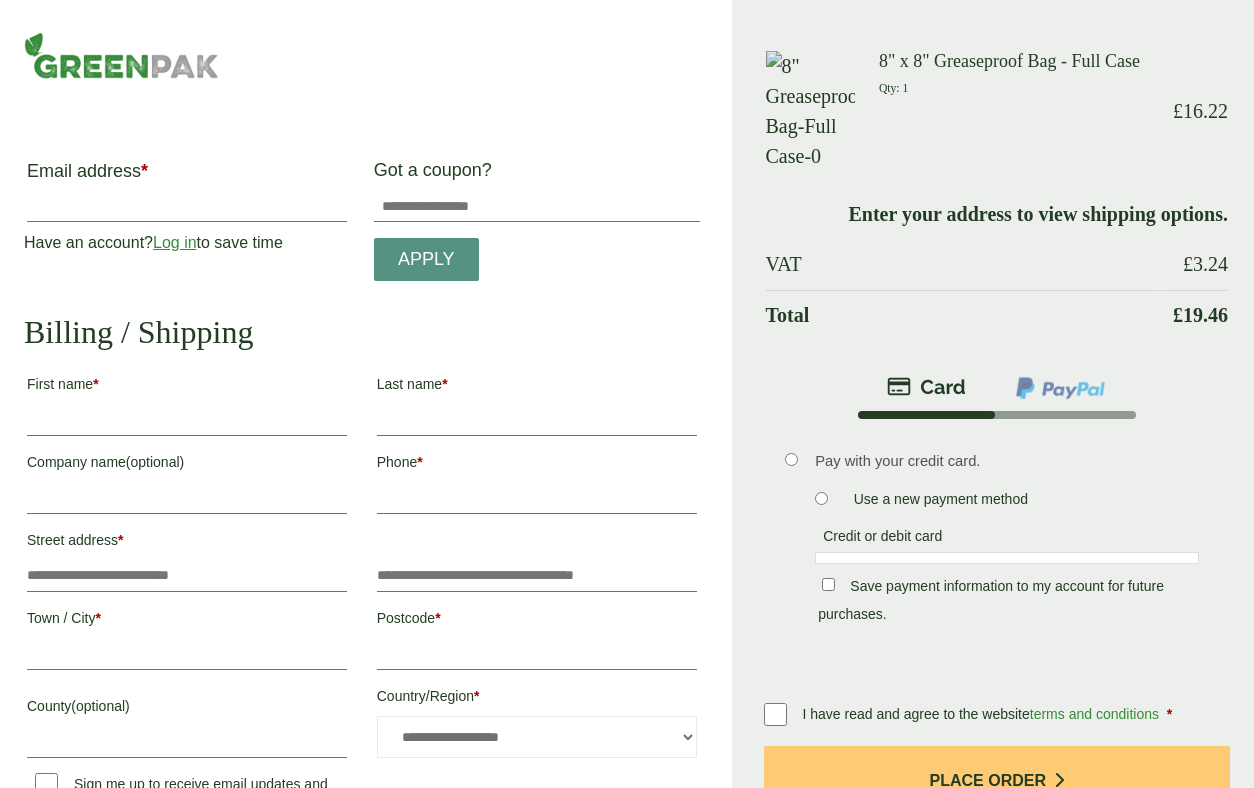 scroll, scrollTop: 0, scrollLeft: 0, axis: both 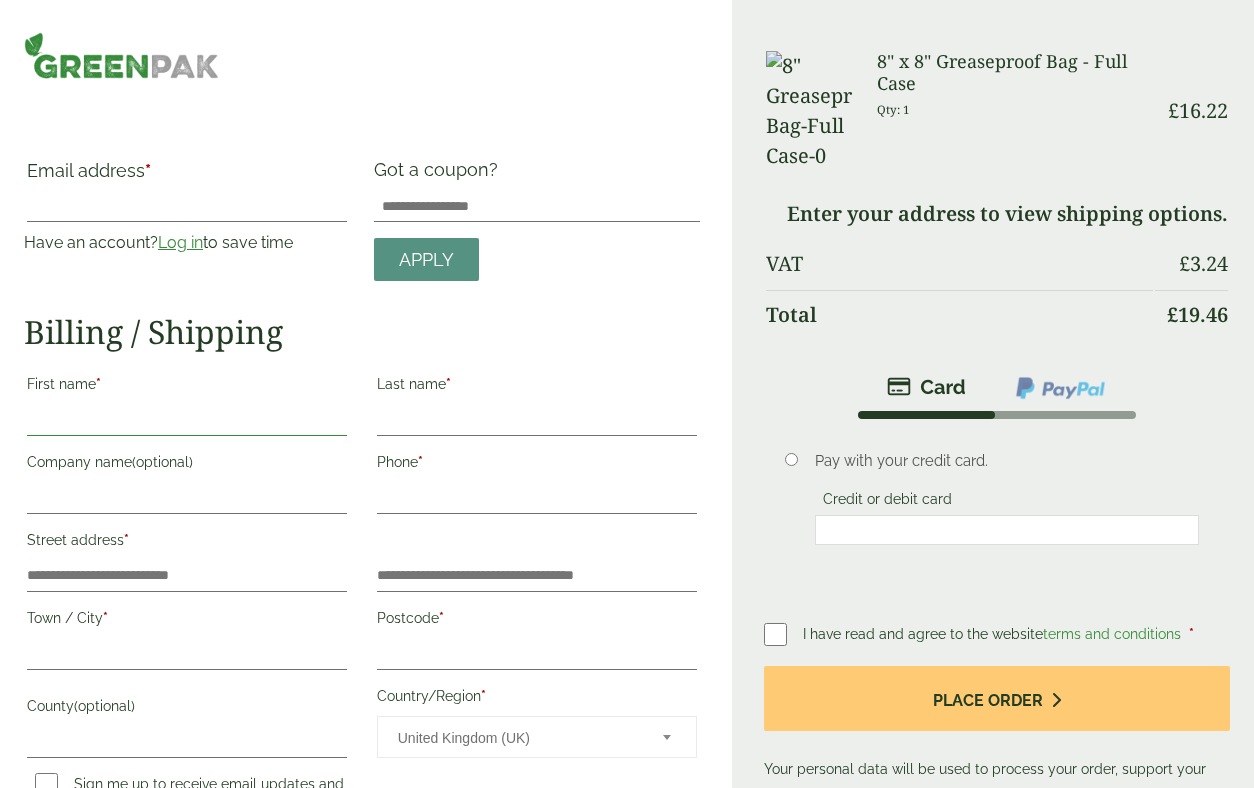 click on "First name  *" at bounding box center [187, 420] 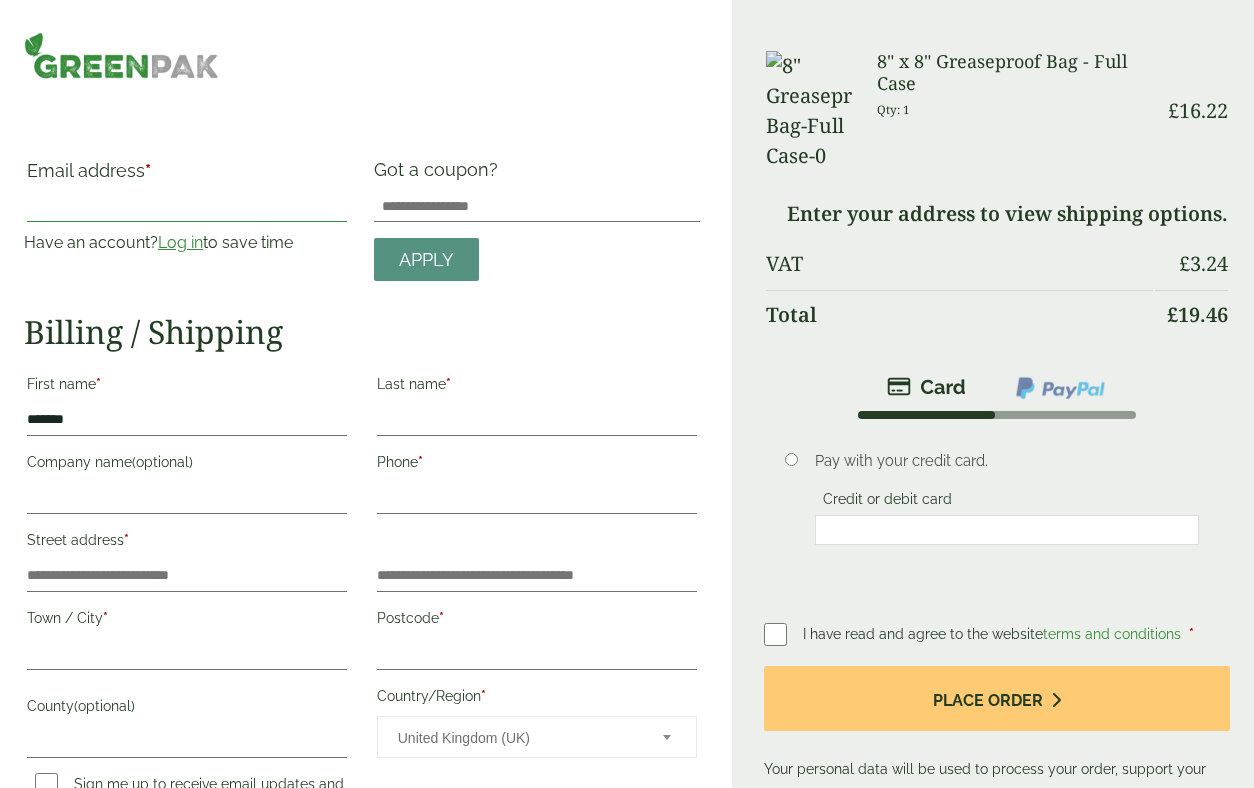 type on "**********" 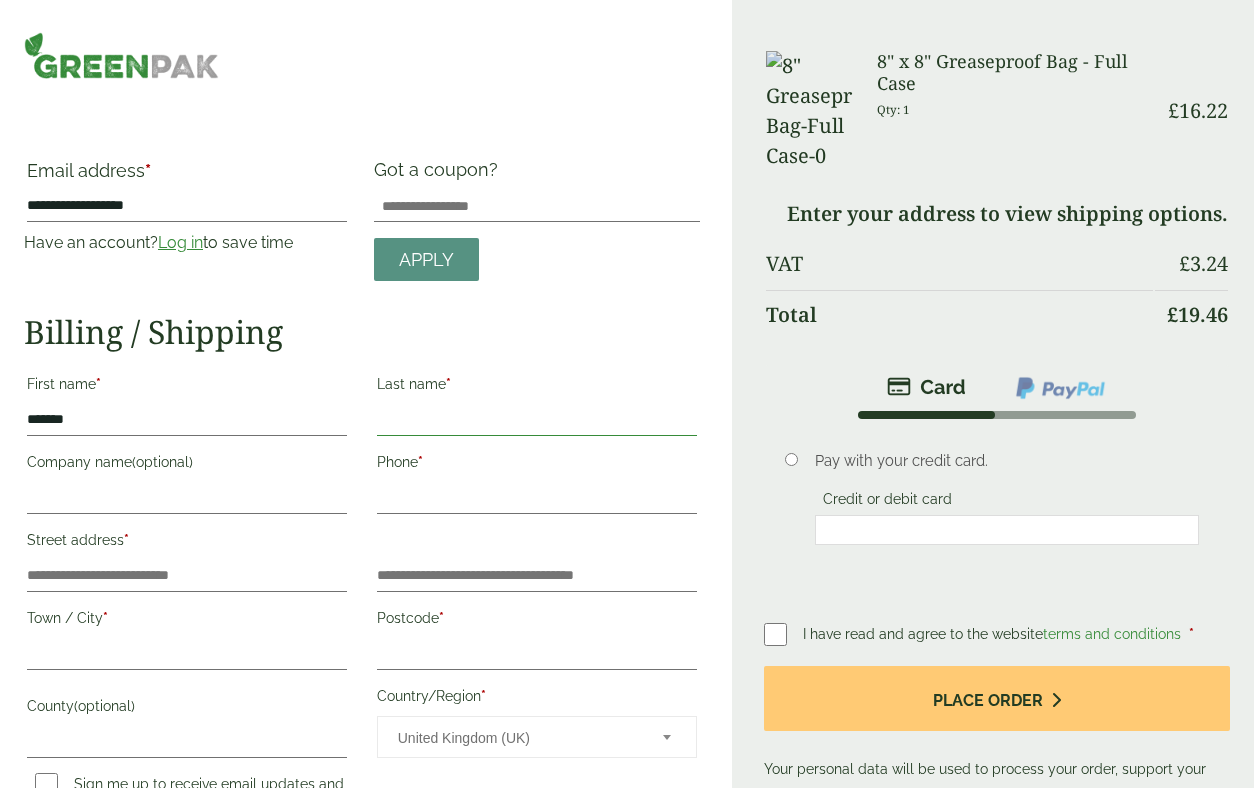 type on "*******" 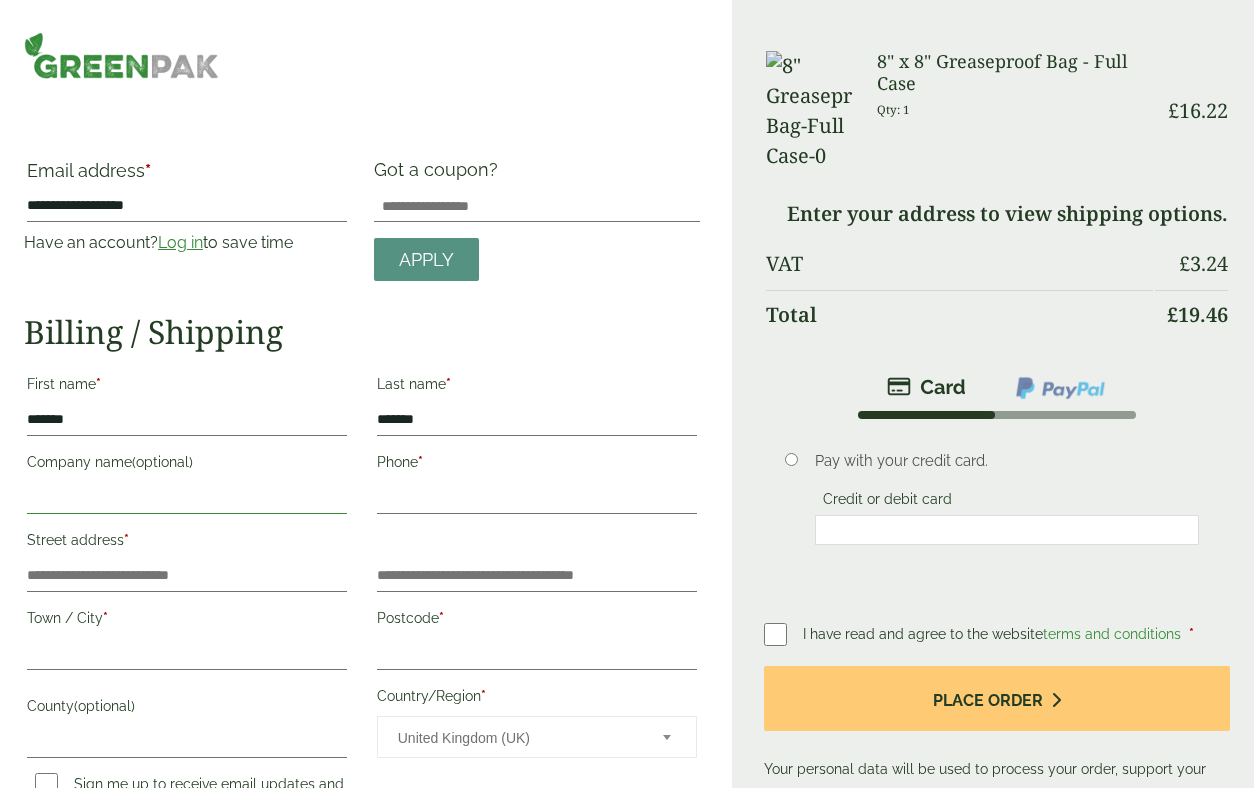 type on "********" 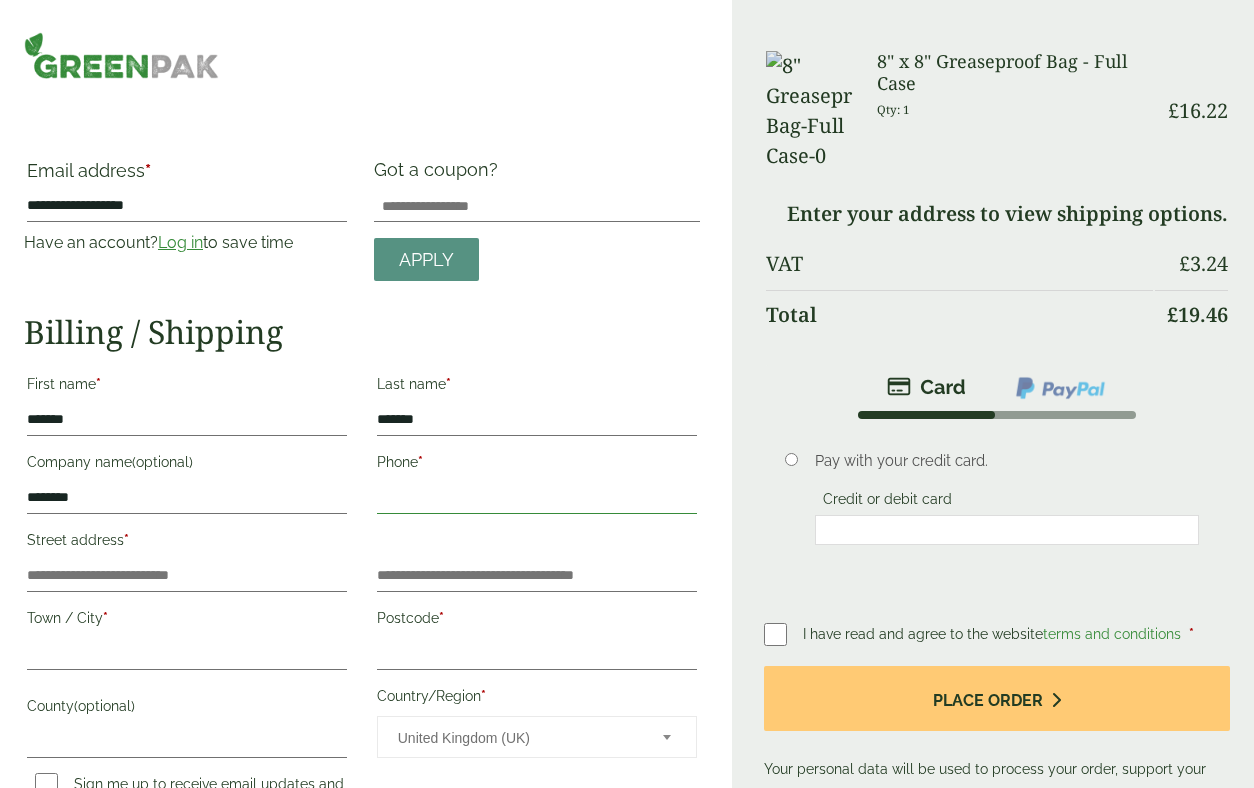 type on "**********" 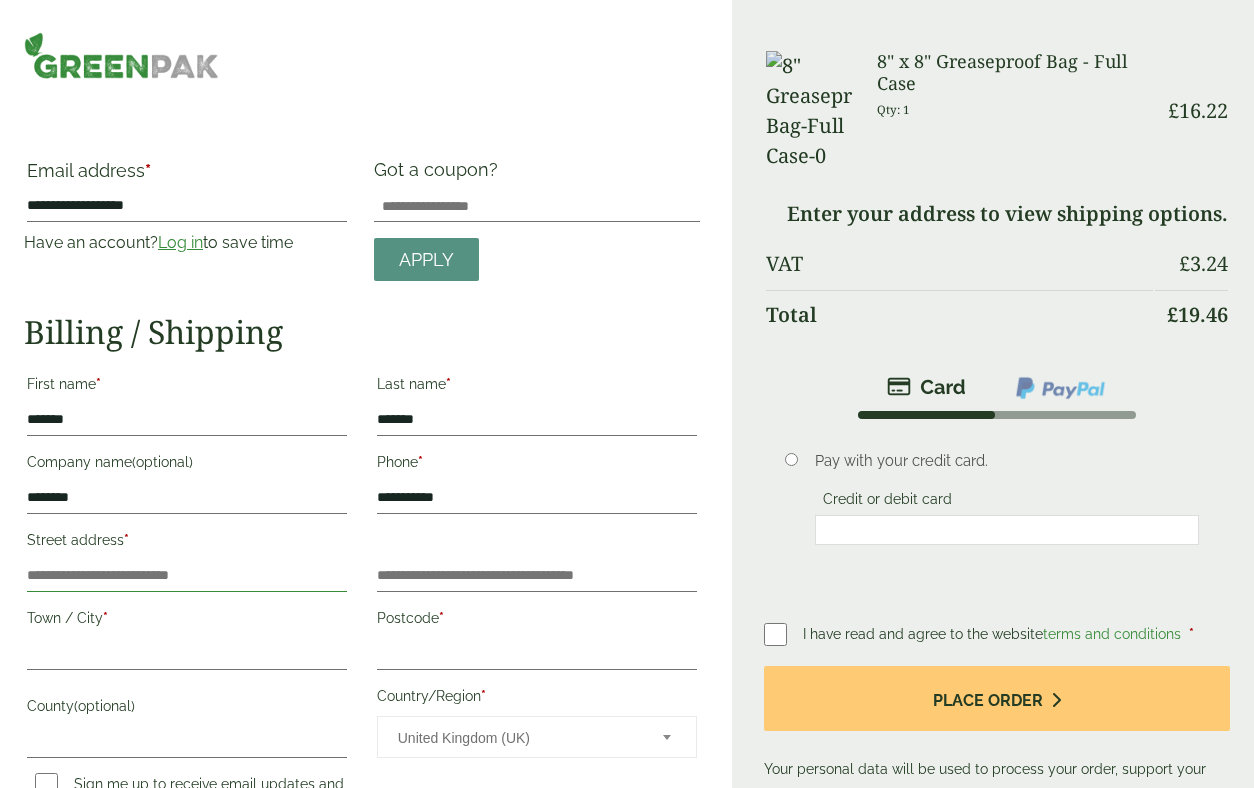 type on "********" 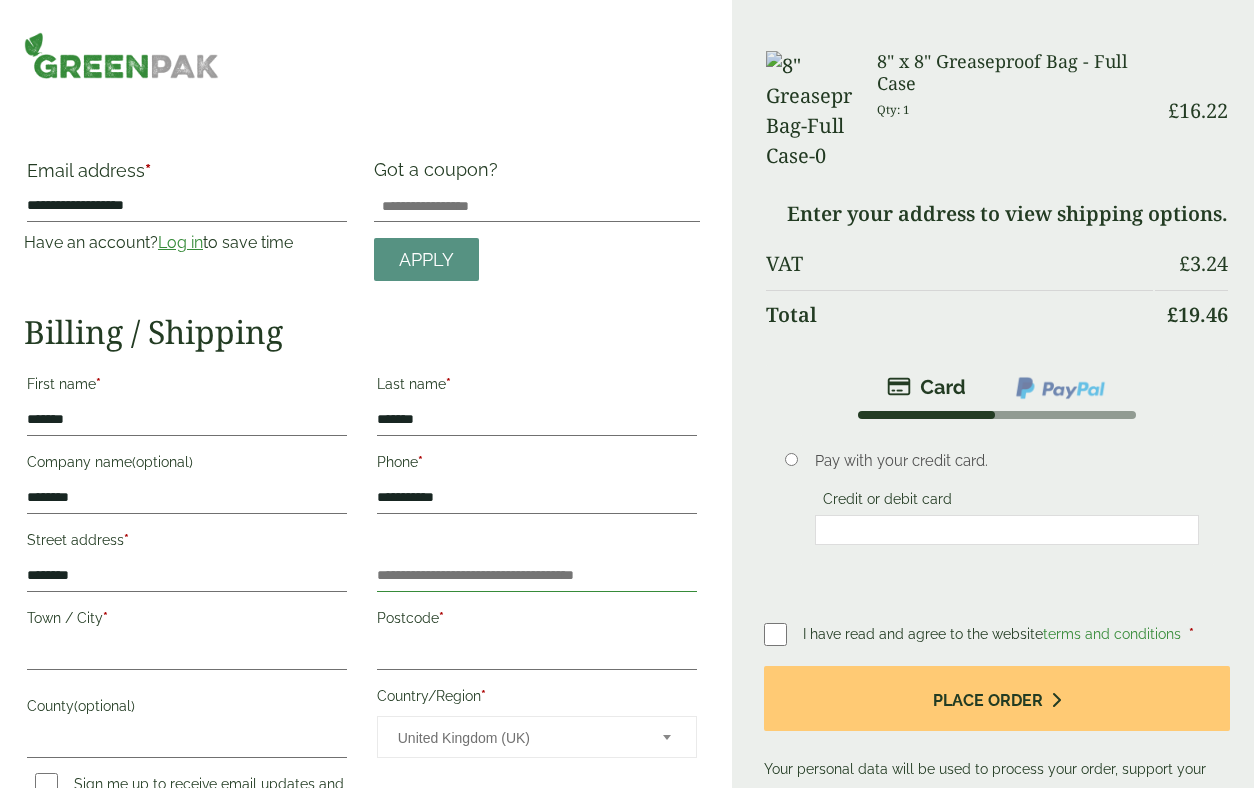 type on "**********" 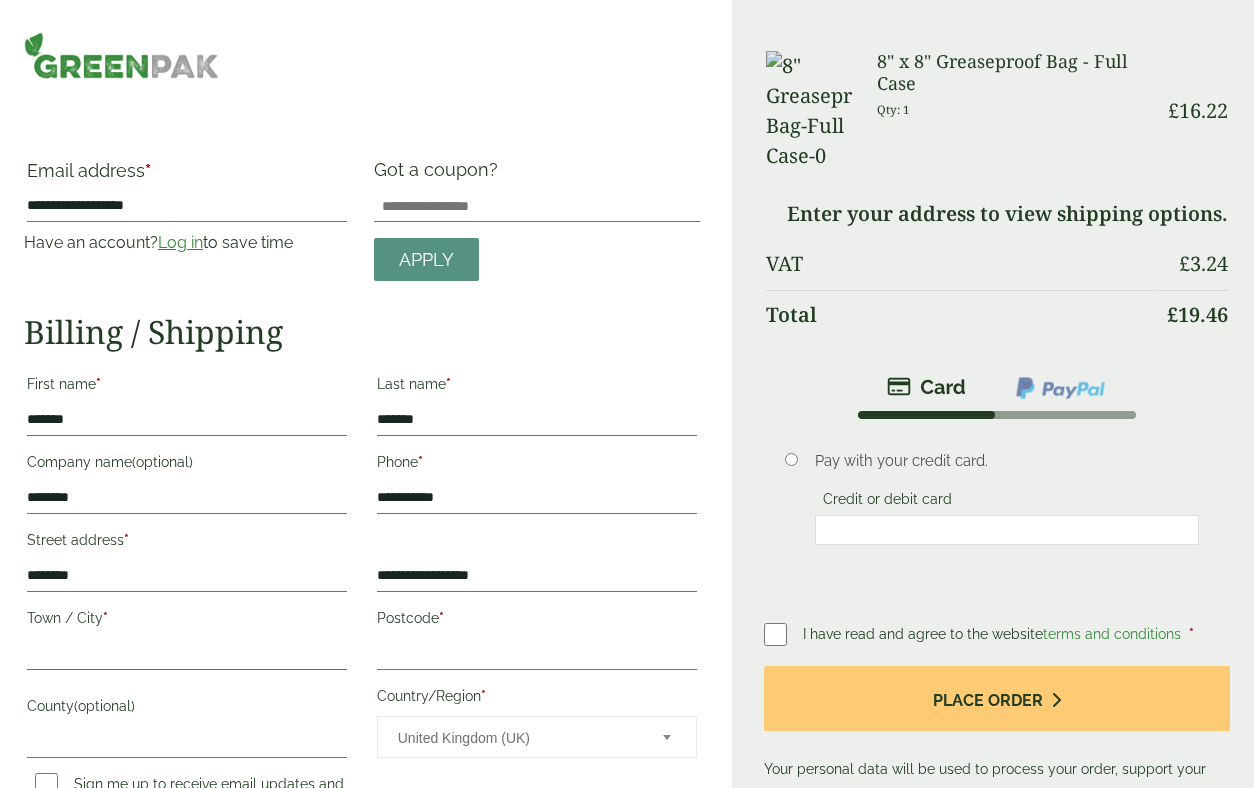 type on "******" 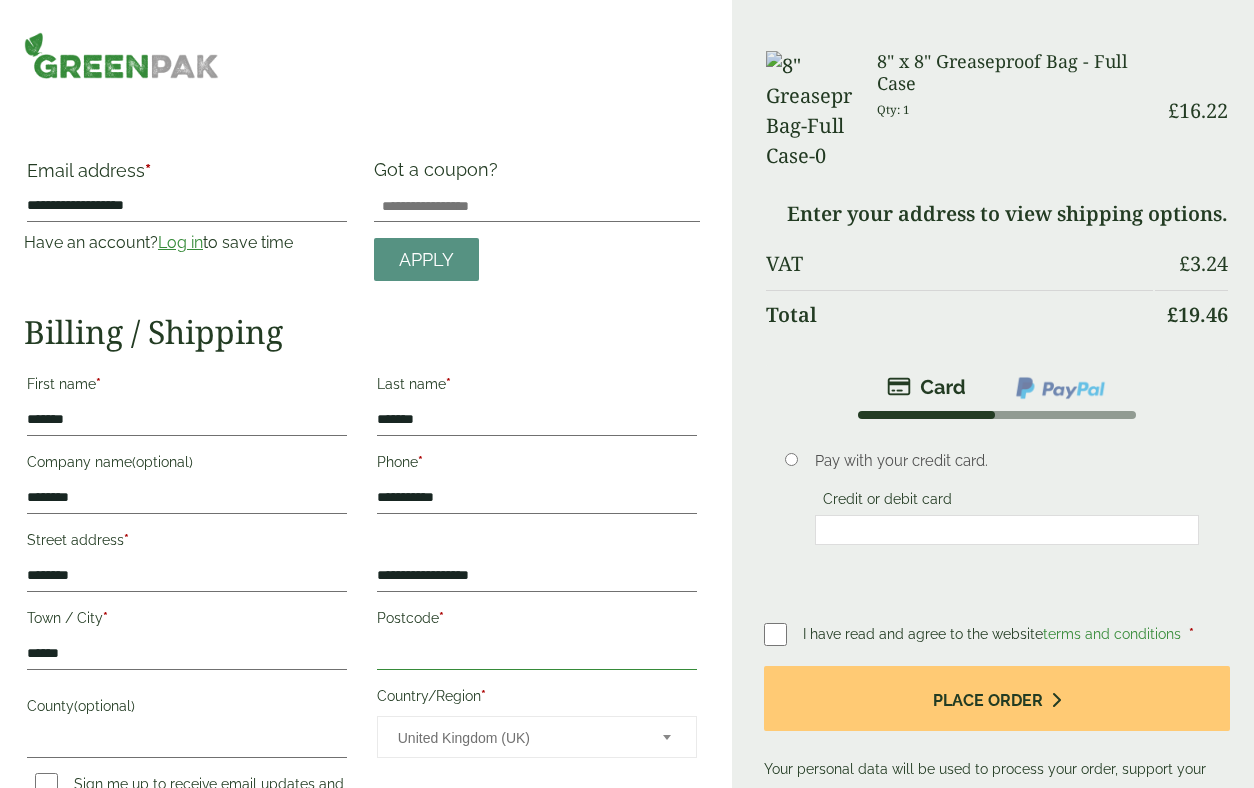 type on "********" 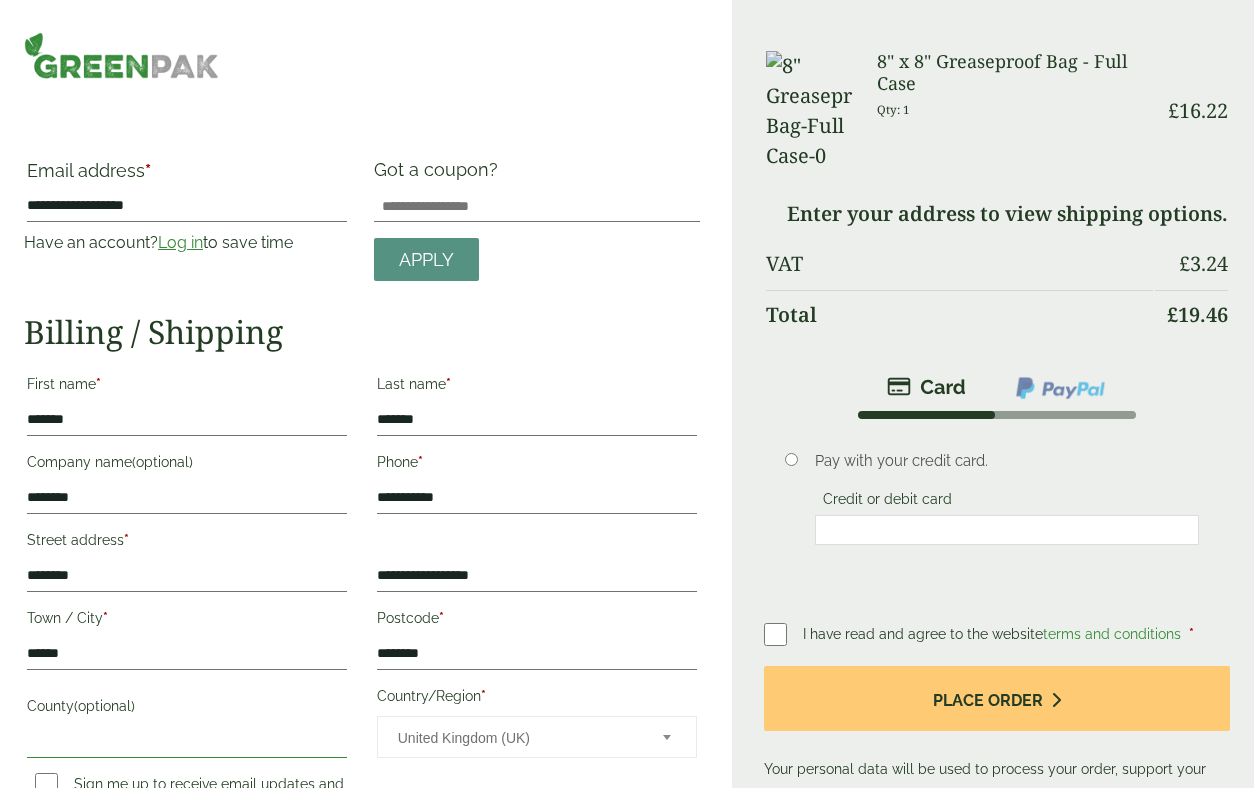 type on "******" 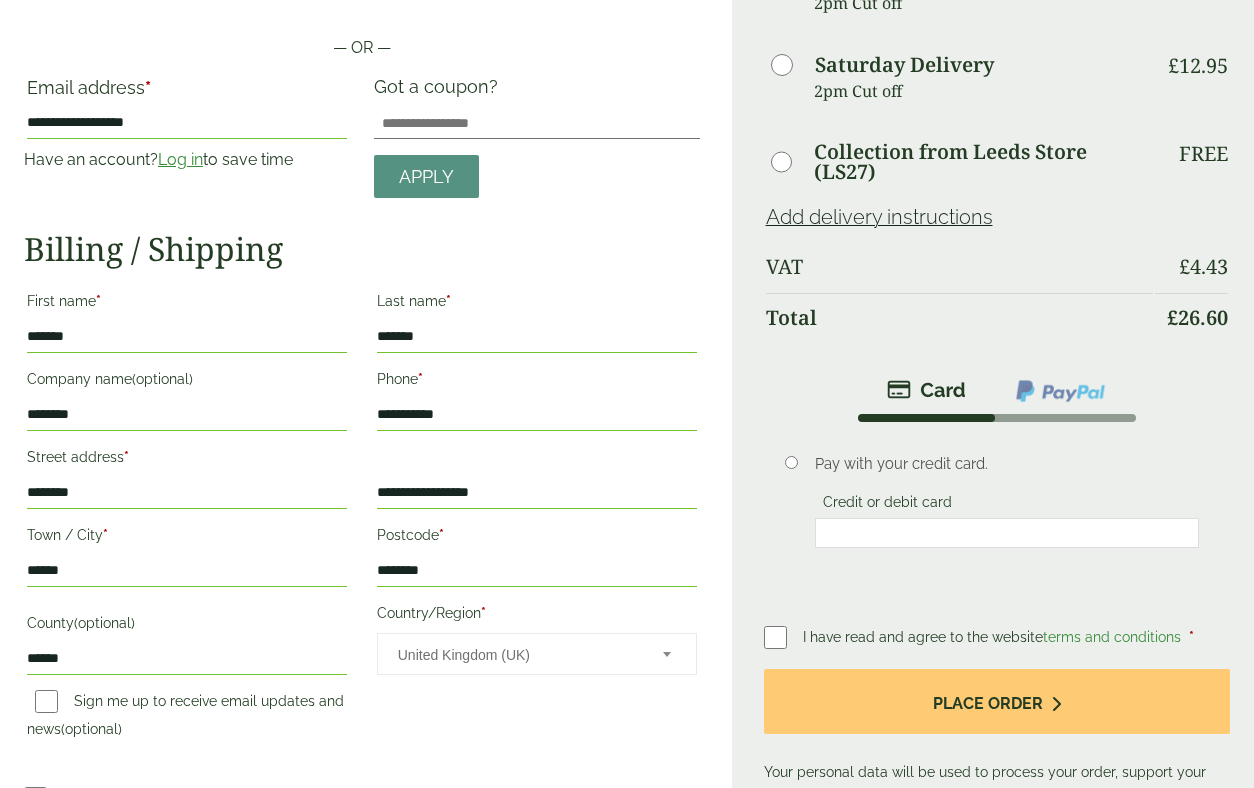scroll, scrollTop: 209, scrollLeft: 0, axis: vertical 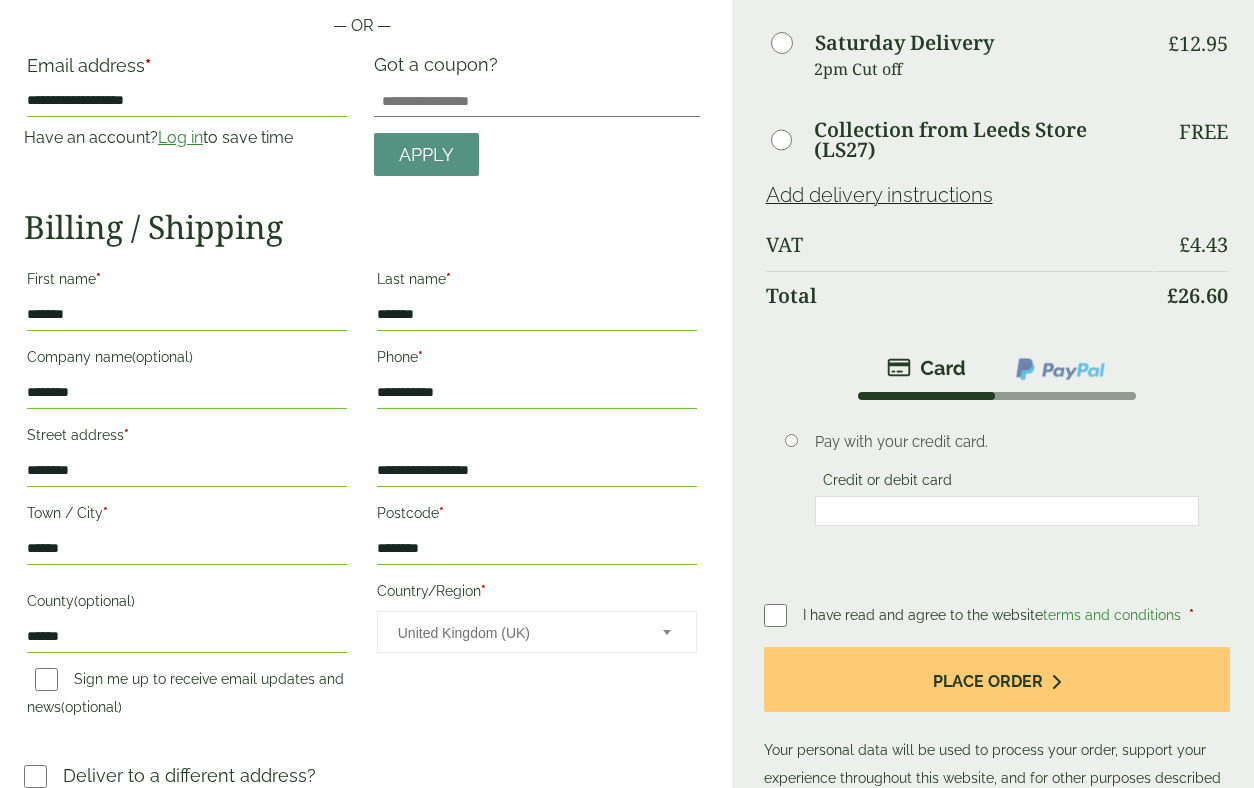 click at bounding box center [1007, 511] 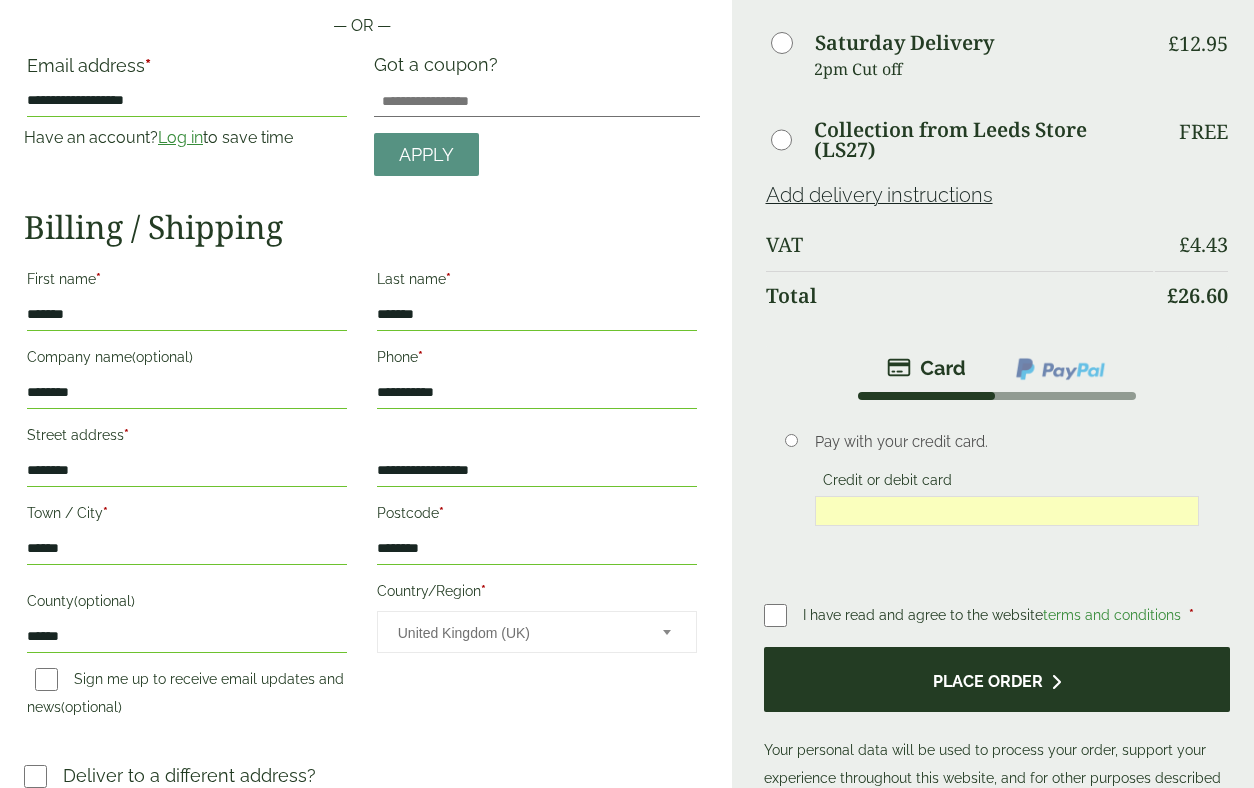 click on "Place order" at bounding box center (997, 679) 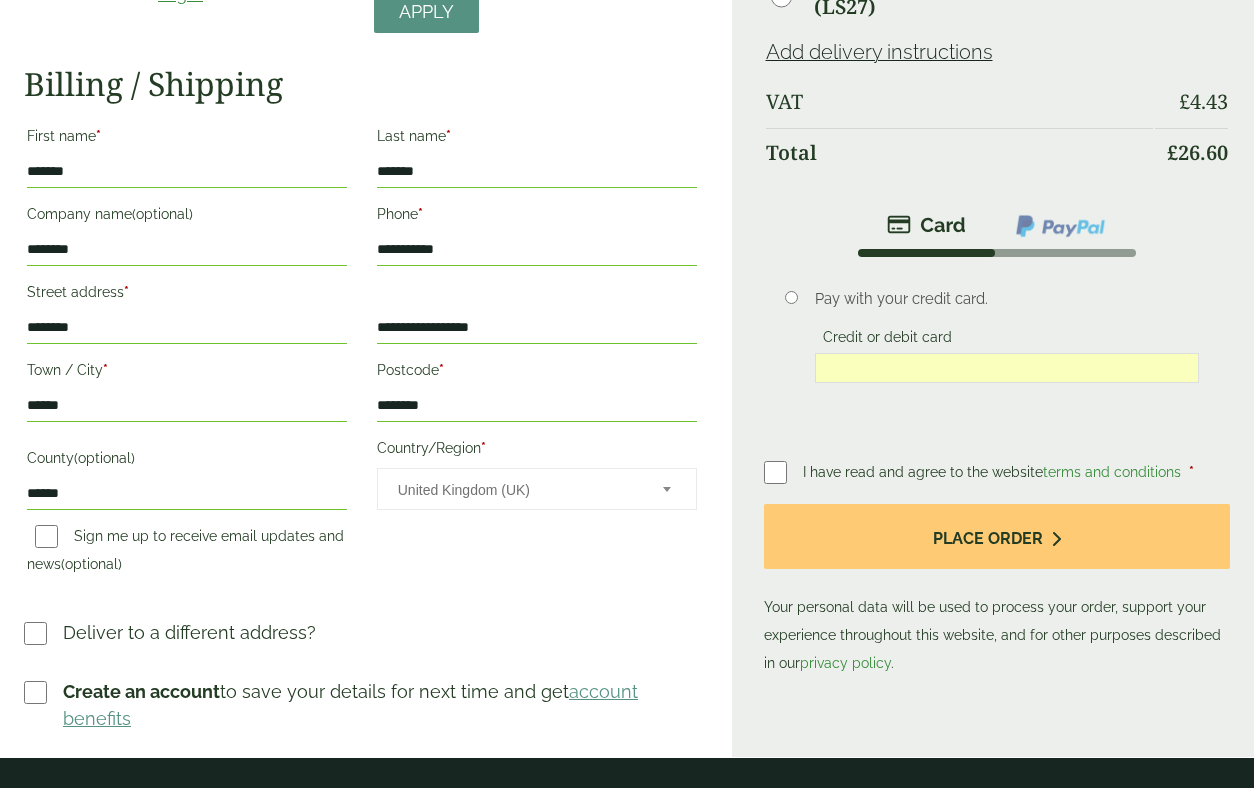 scroll, scrollTop: 587, scrollLeft: 0, axis: vertical 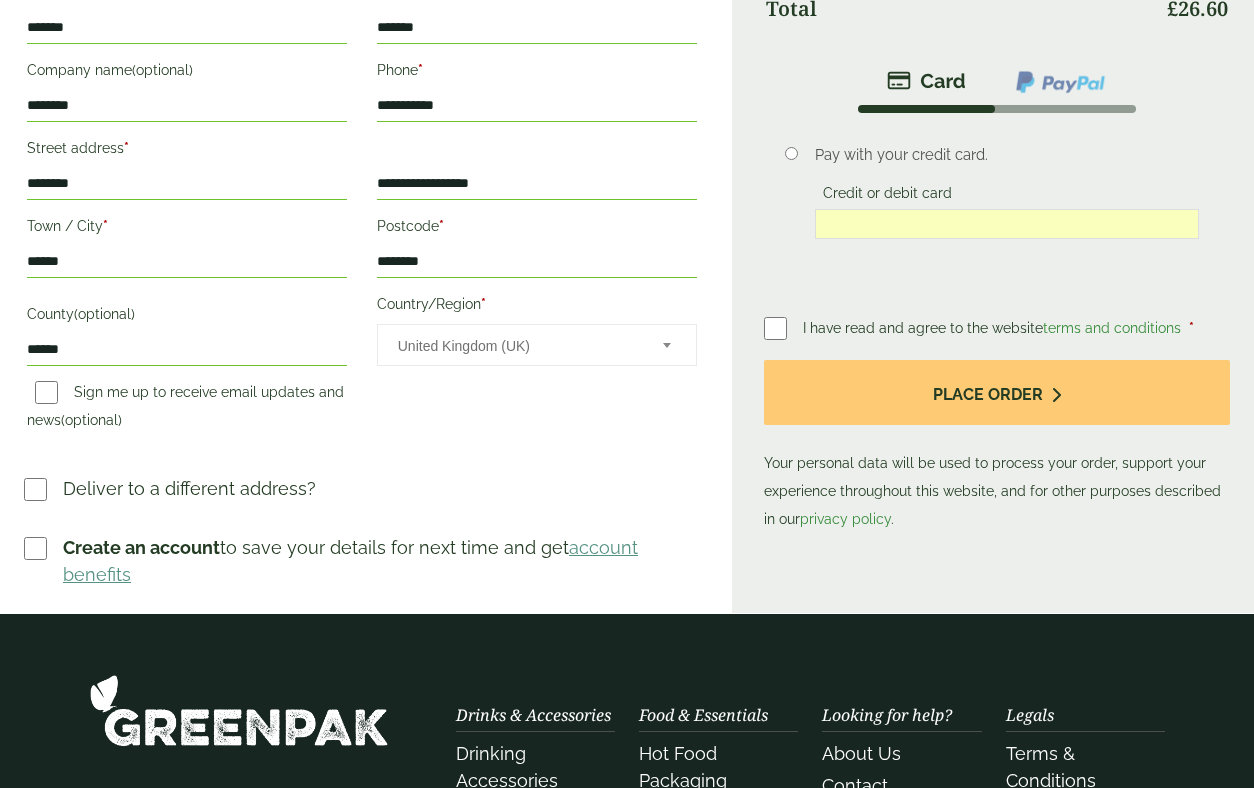 click on "I have read and agree to the website  terms and conditions" at bounding box center [994, 328] 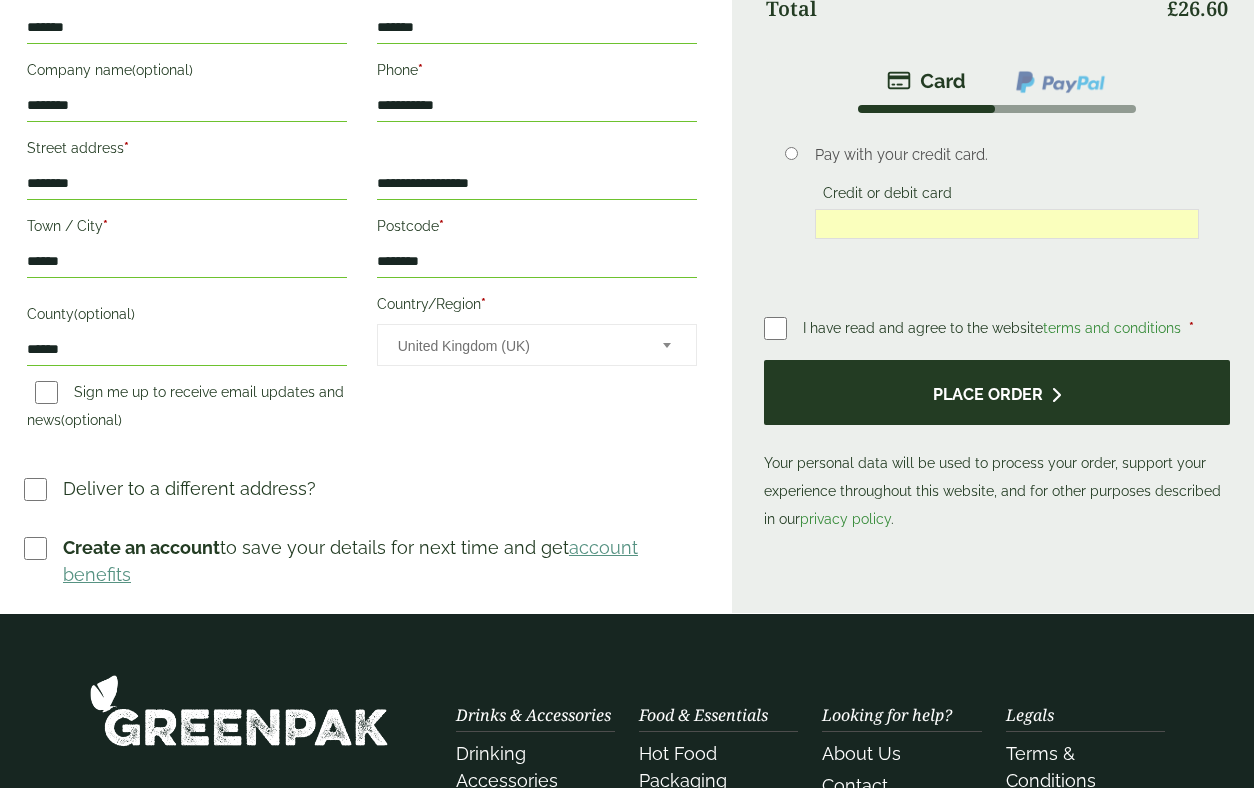 click on "Place order" at bounding box center [997, 392] 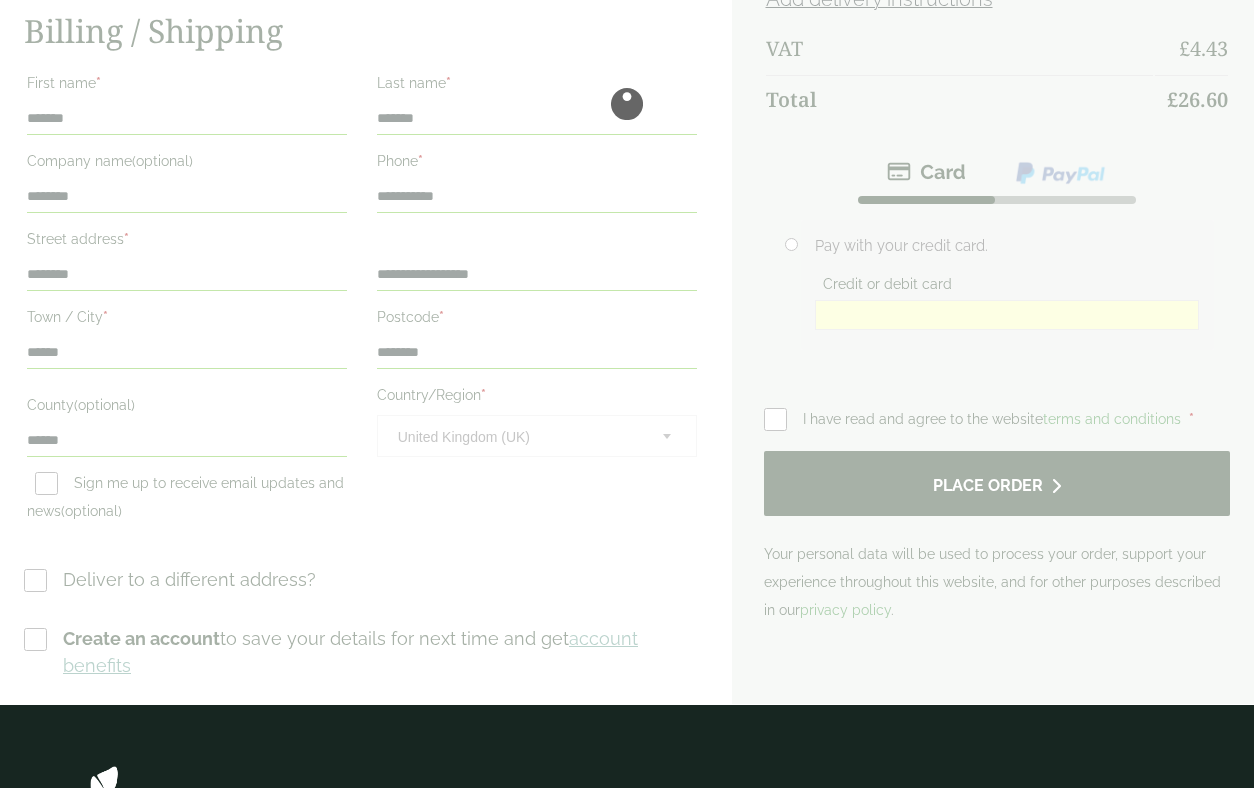 scroll, scrollTop: 0, scrollLeft: 0, axis: both 